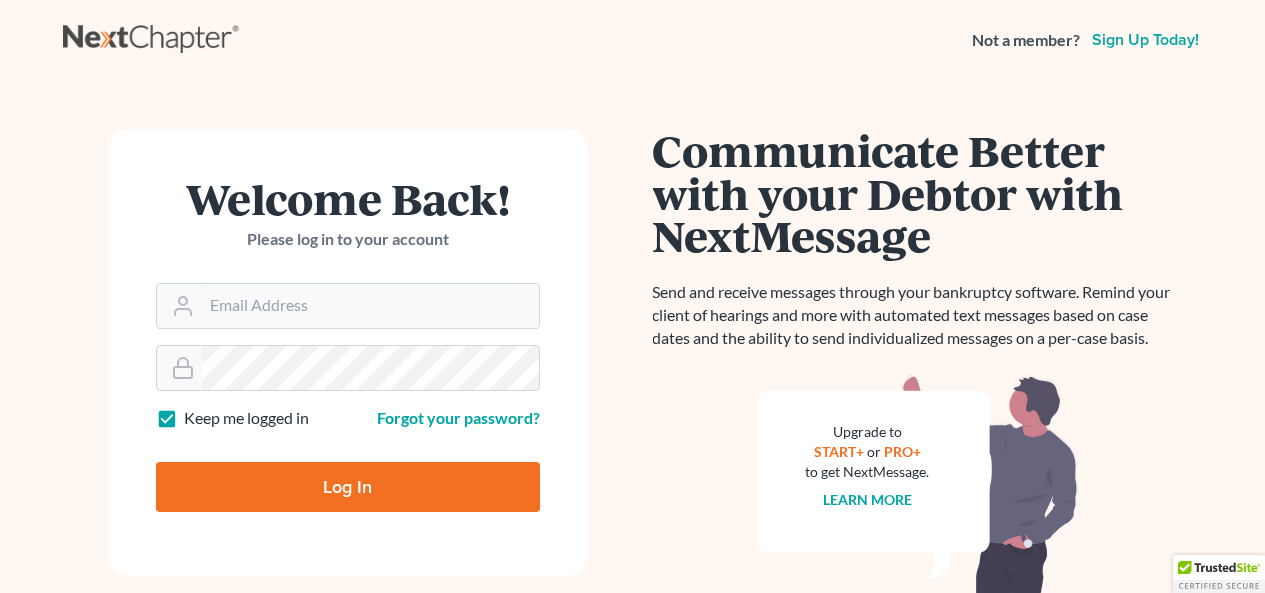 scroll, scrollTop: 0, scrollLeft: 0, axis: both 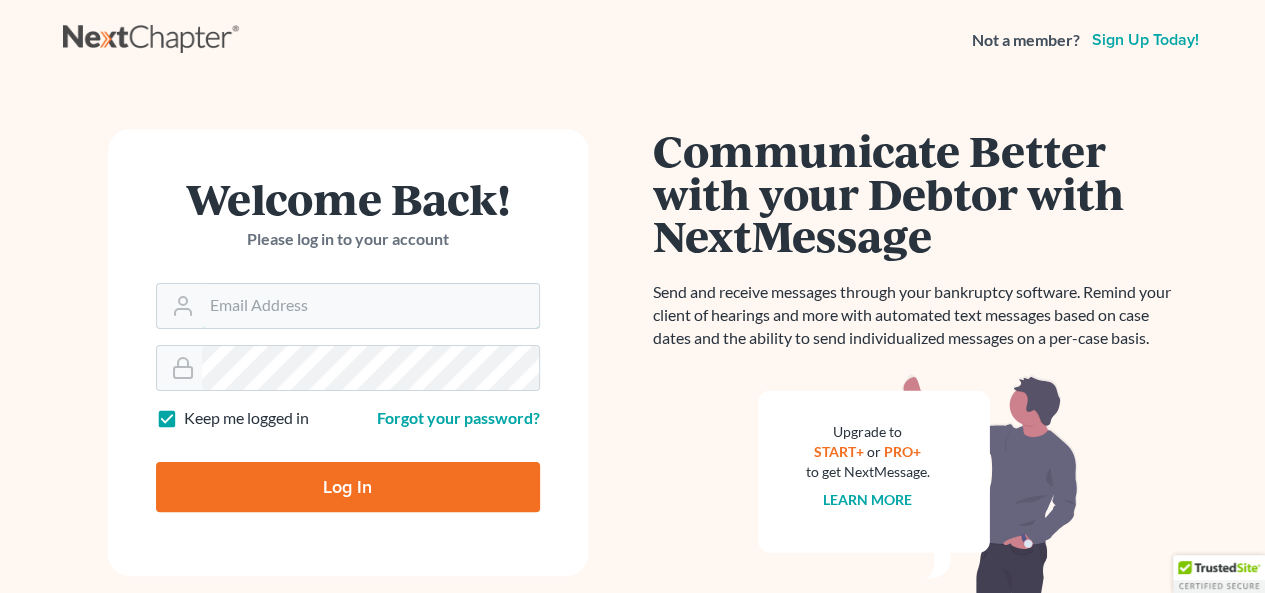 type on "[EMAIL]" 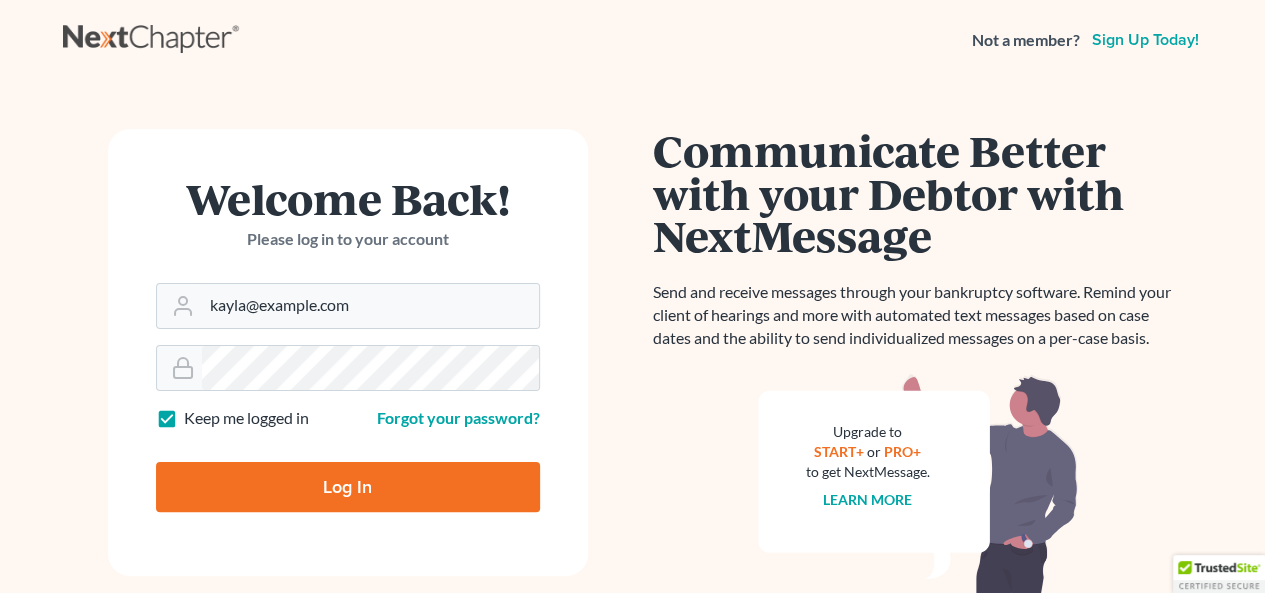 click on "Welcome Back! Please log in to your account Email Address kayla@law-eb.com Password Keep me logged in Forgot your password? Log In" at bounding box center (348, 352) 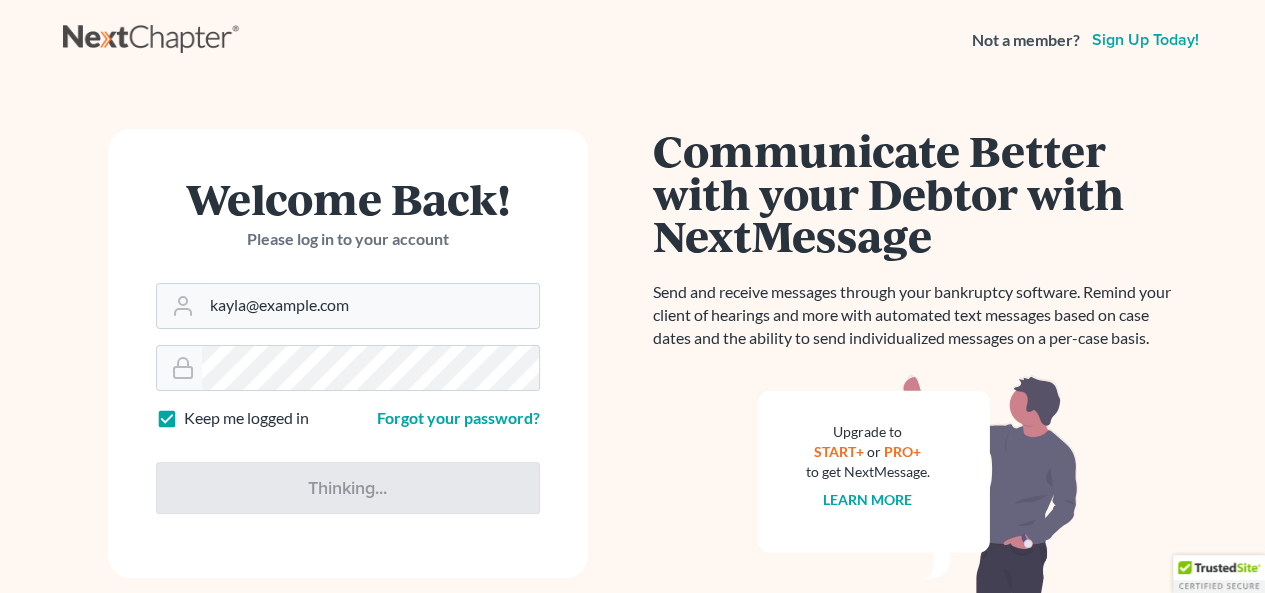type on "Thinking..." 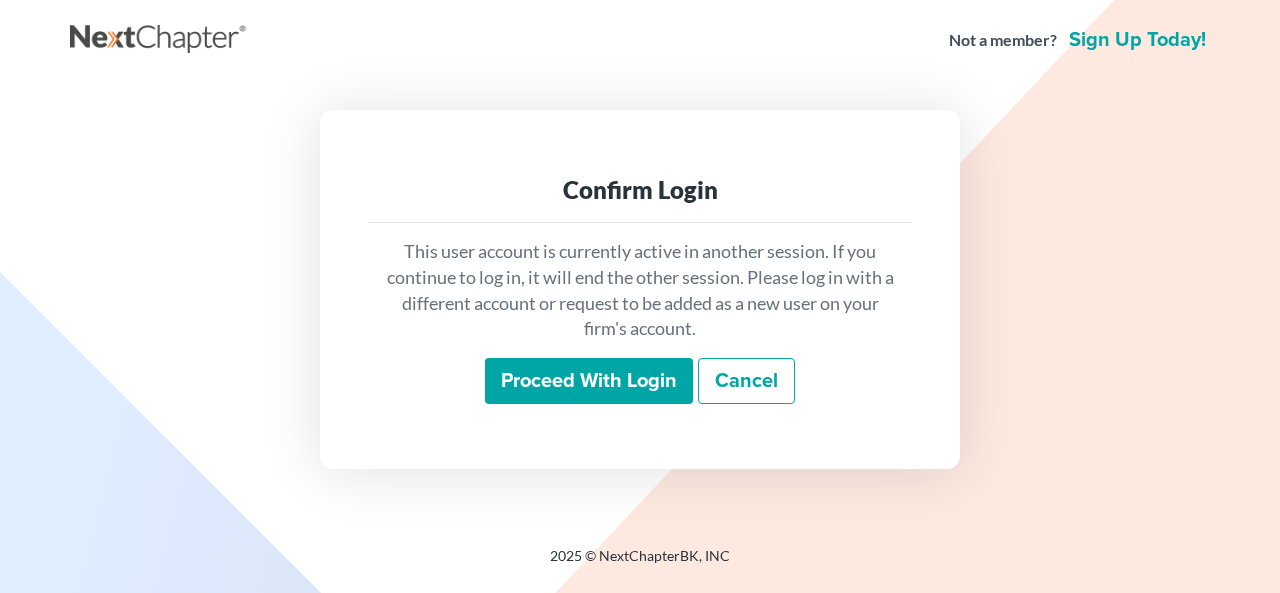 scroll, scrollTop: 0, scrollLeft: 0, axis: both 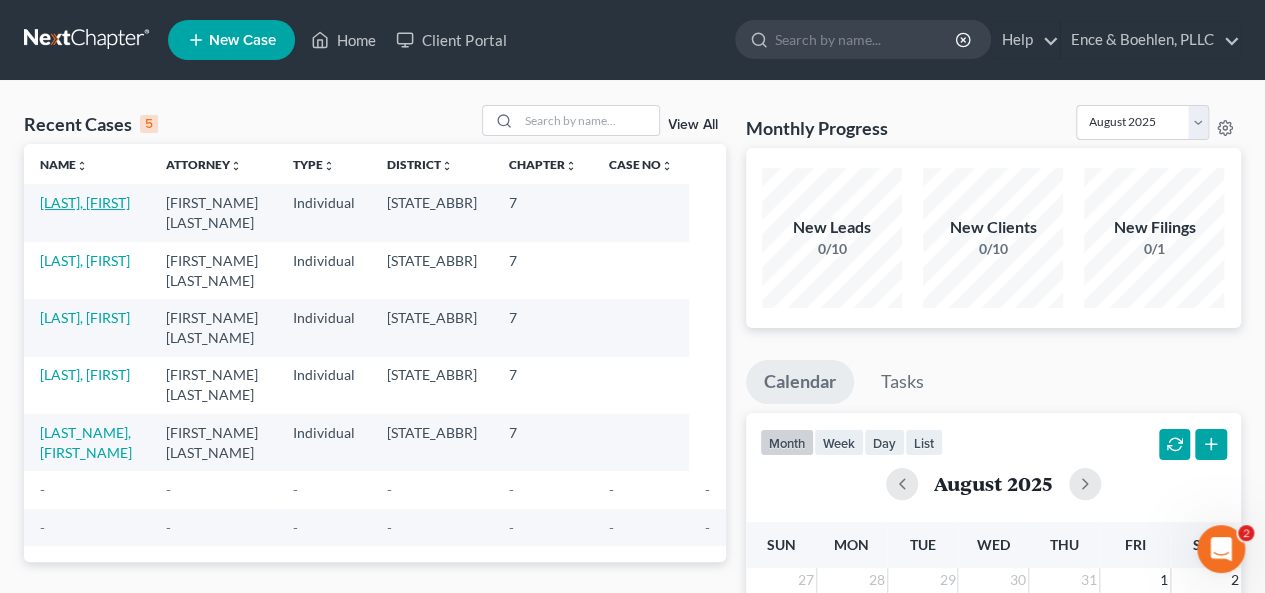 click on "[LAST], [FIRST]" at bounding box center (85, 202) 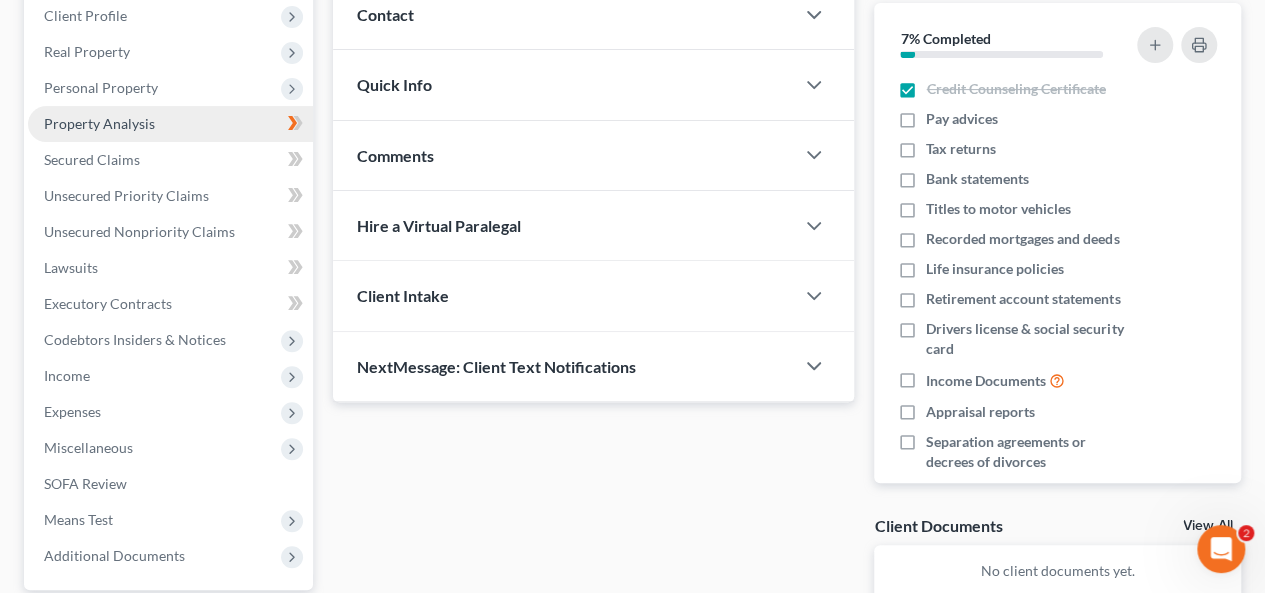 scroll, scrollTop: 283, scrollLeft: 0, axis: vertical 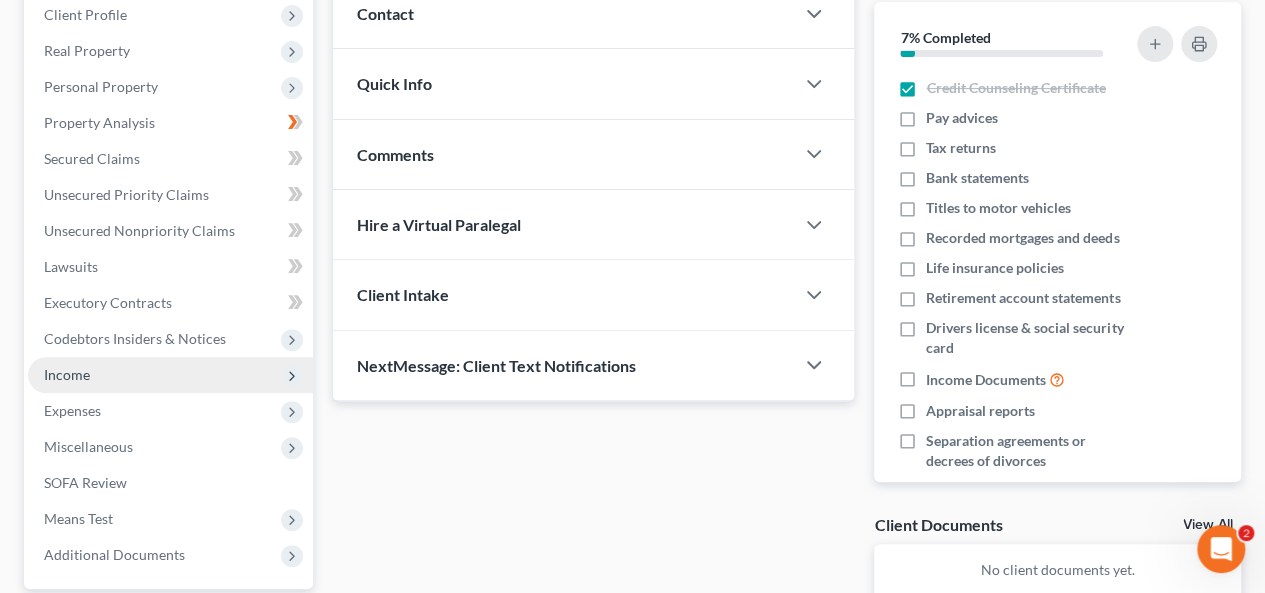 click on "Income" at bounding box center [170, 375] 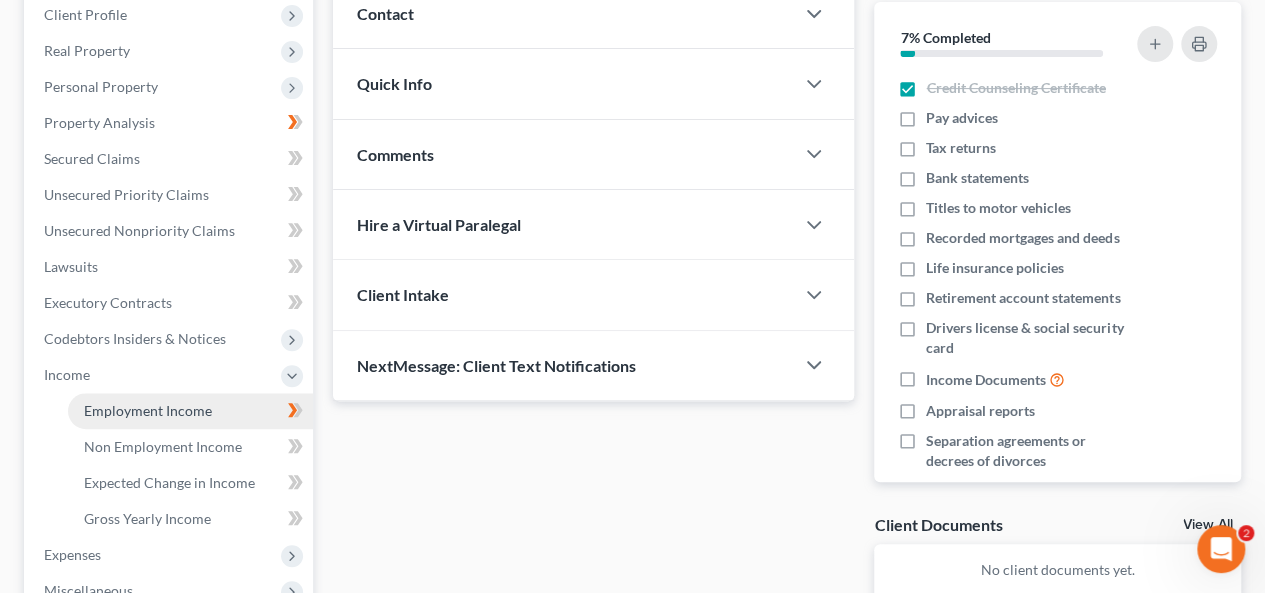 click on "Employment Income" at bounding box center [190, 411] 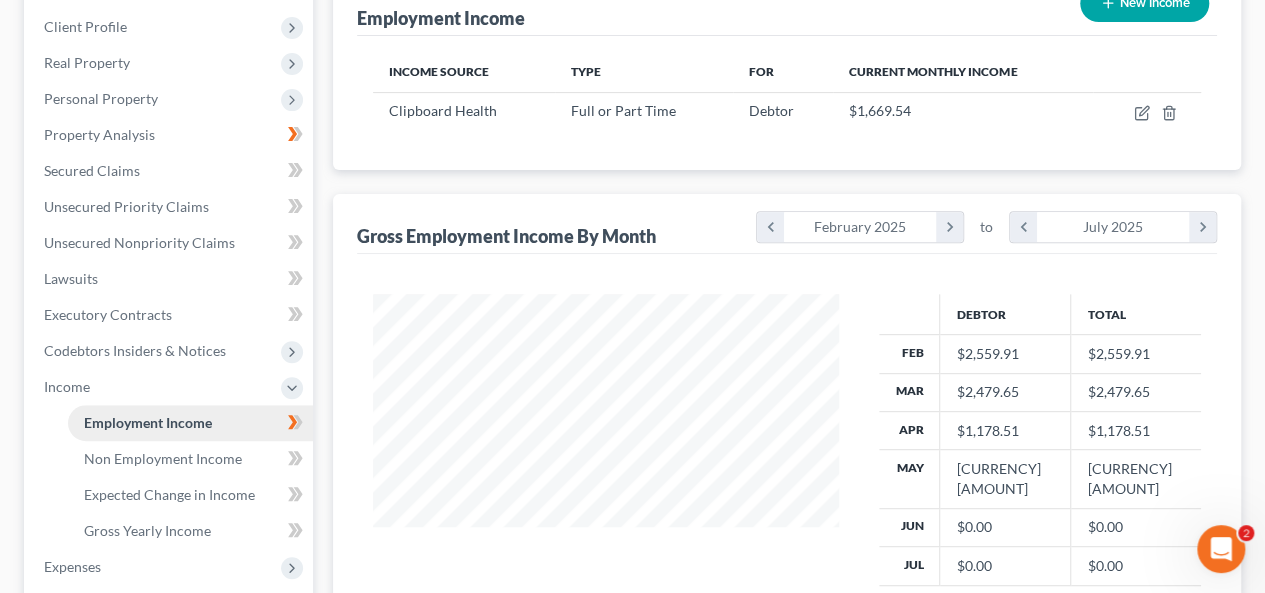 scroll, scrollTop: 0, scrollLeft: 0, axis: both 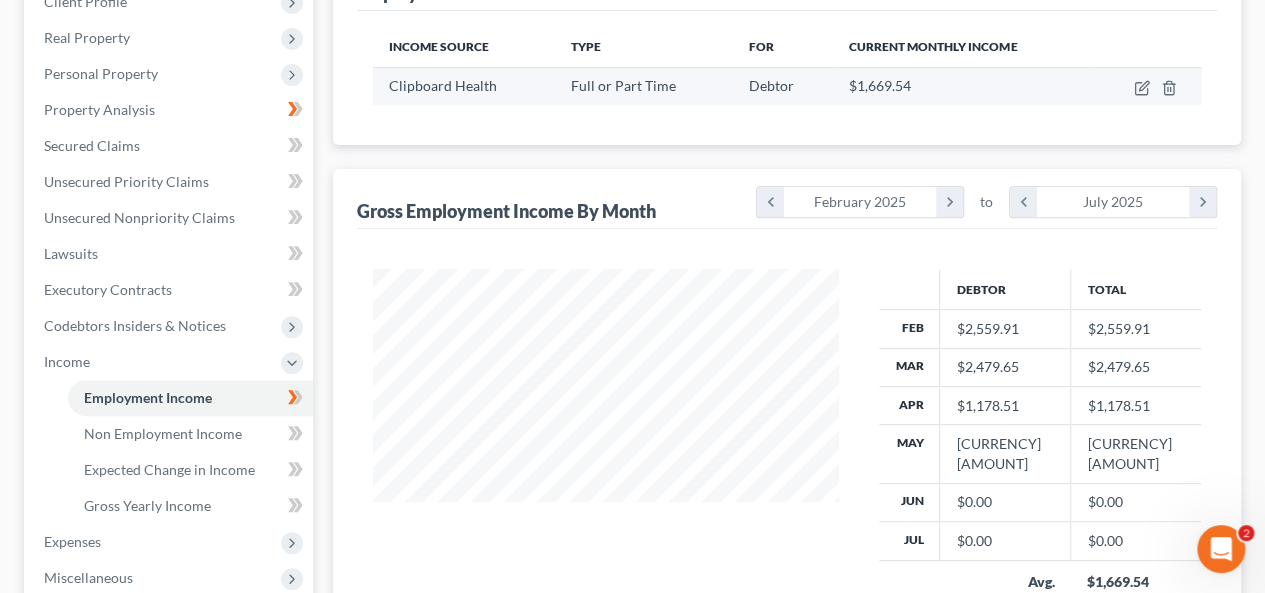 click at bounding box center (1147, 86) 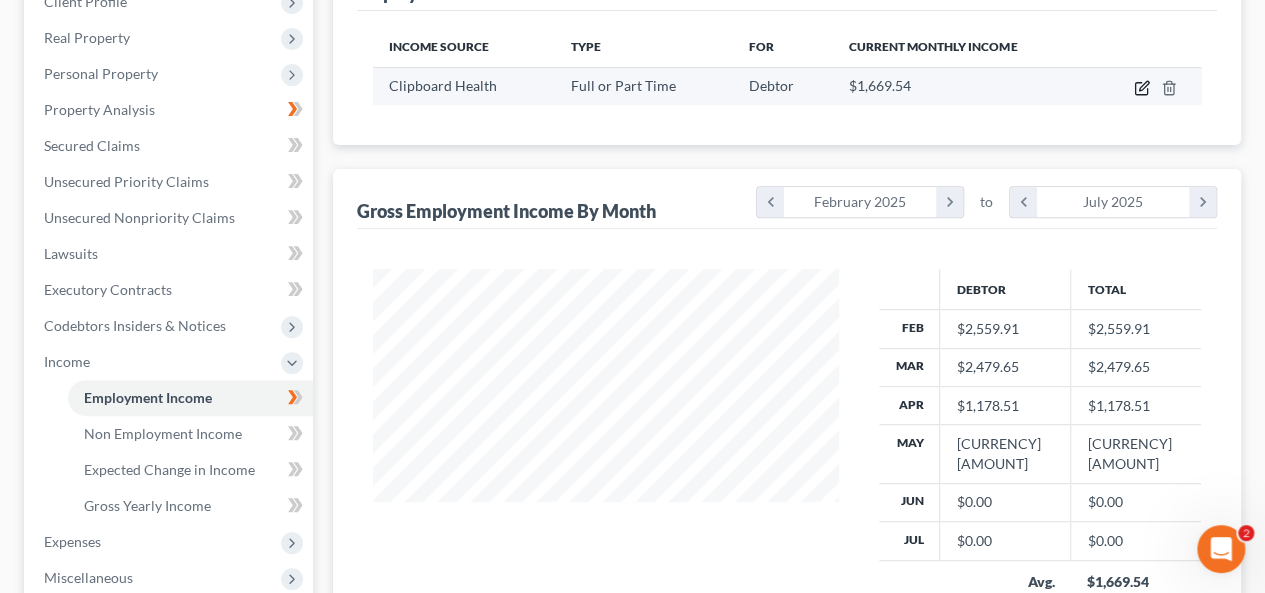 click 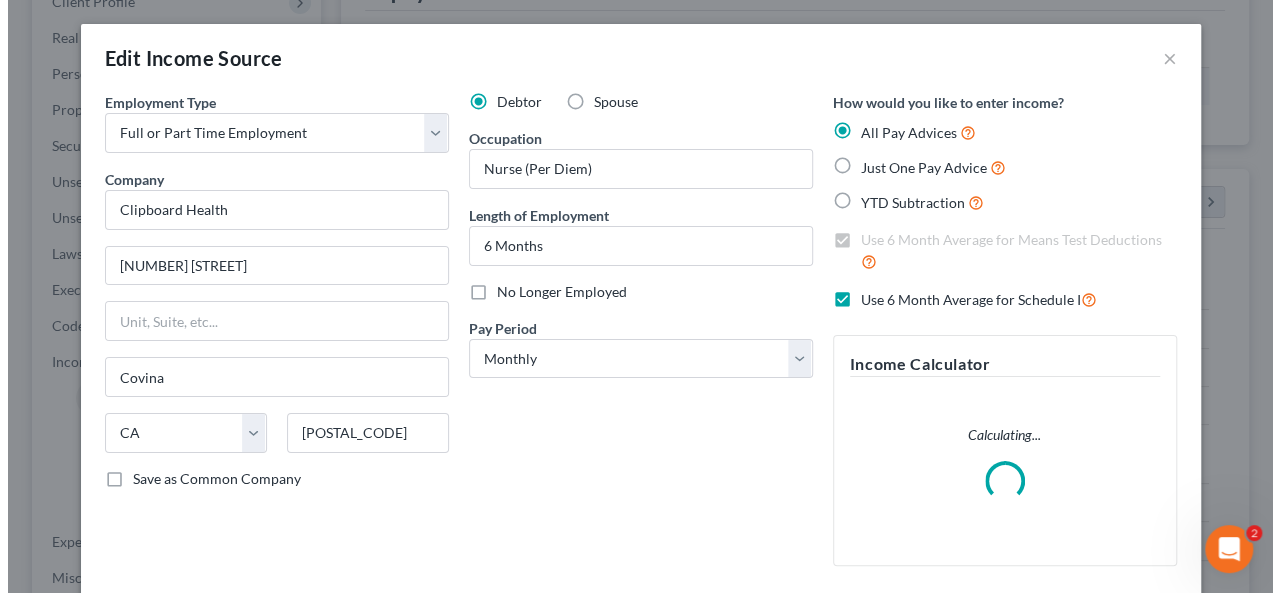 scroll, scrollTop: 999644, scrollLeft: 999487, axis: both 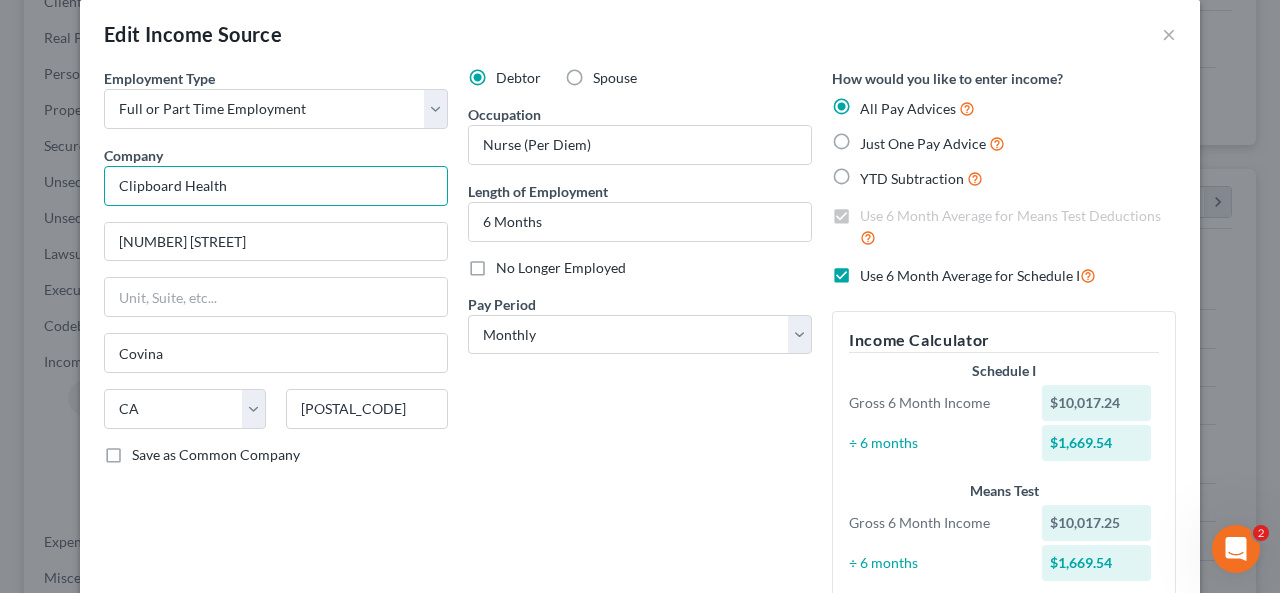 drag, startPoint x: 232, startPoint y: 179, endPoint x: 10, endPoint y: 172, distance: 222.11034 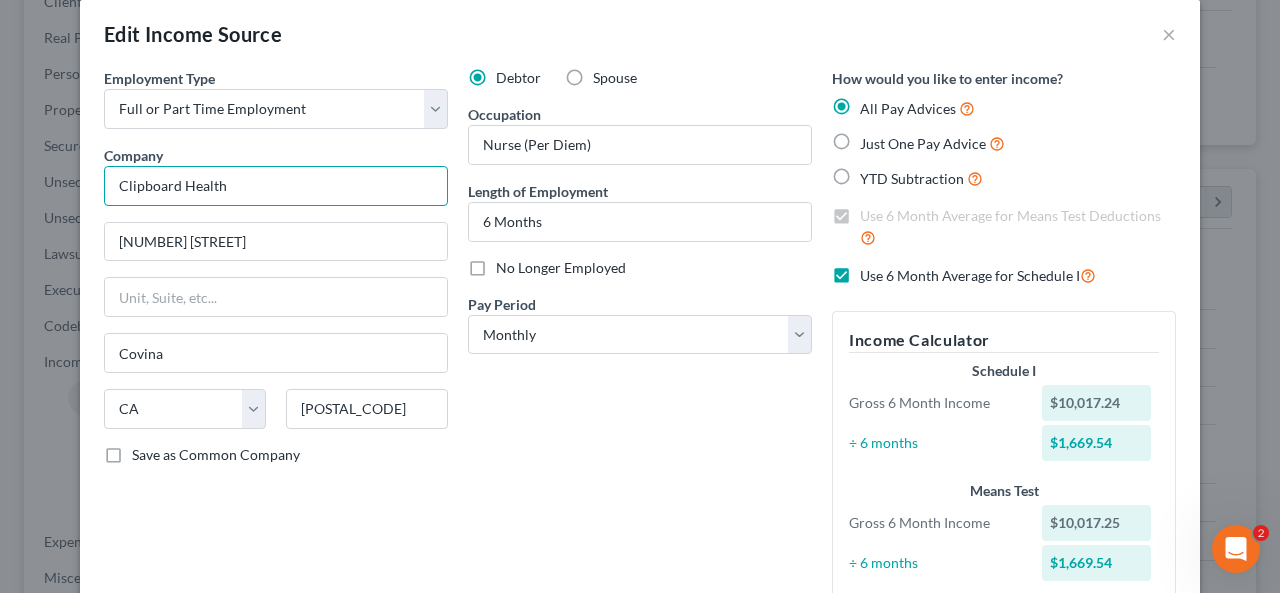 click on "Edit Income Source ×
Employment Type
*
Select Full or Part Time Employment Self Employment
Company
*
Clipboard Health                      [NUMBER] [STREET] [CITY] State AL AK AR AZ CA CO CT DE DC FL GA GU HI ID IL IN IA KS KY LA ME MD MA MI MN MS MO MT NC ND NE NV NH NJ NM NY OH OK OR PA PR RI SC SD TN TX UT VI VA VT WA WV WI WY [POSTAL CODE] Save as Common Company Debtor Spouse Occupation Nurse (Per Diem) Length of Employment 6 Months No Longer Employed
Pay Period
*
Select Monthly Twice Monthly Every Other Week Weekly How would you like to enter income?
All Pay Advices
Just One Pay Advice
YTD Subtraction
Use 6 Month Average for Means Test Deductions  Use 6 Month Average for Schedule I  Income Calculator
Schedule I Gross 6 Month Income $[AMOUNT] ÷ 6 months $[AMOUNT] Means Test Gross 6 Month Income $[AMOUNT] ÷ 6 months $[AMOUNT]
Pay Advice" at bounding box center [640, 296] 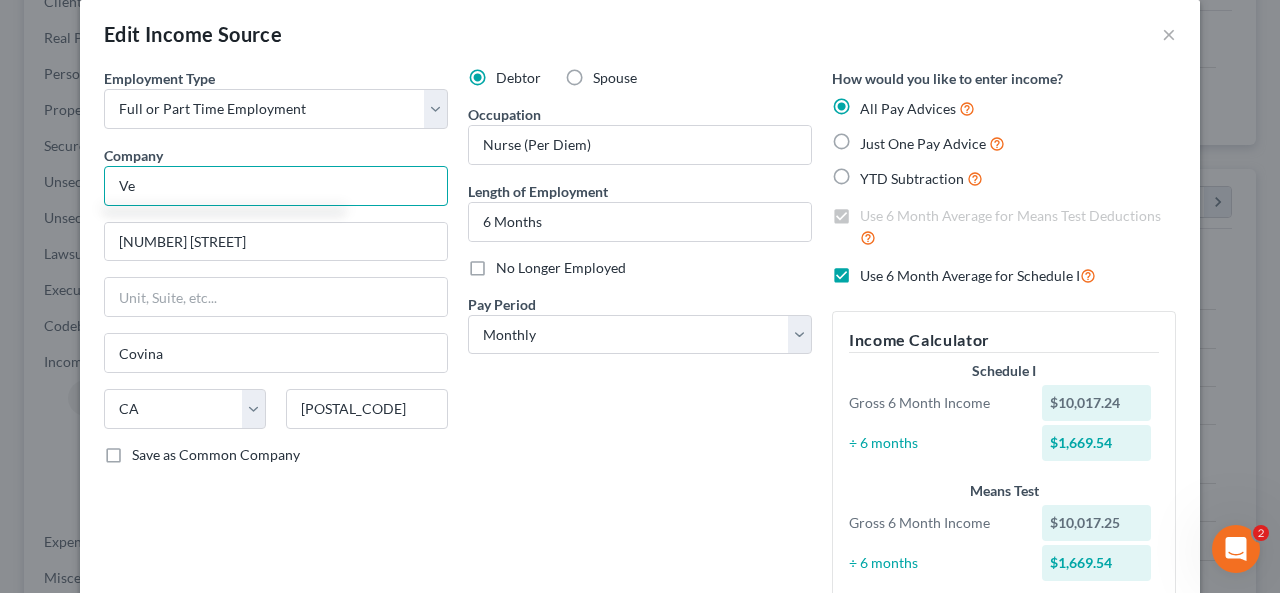 type on "V" 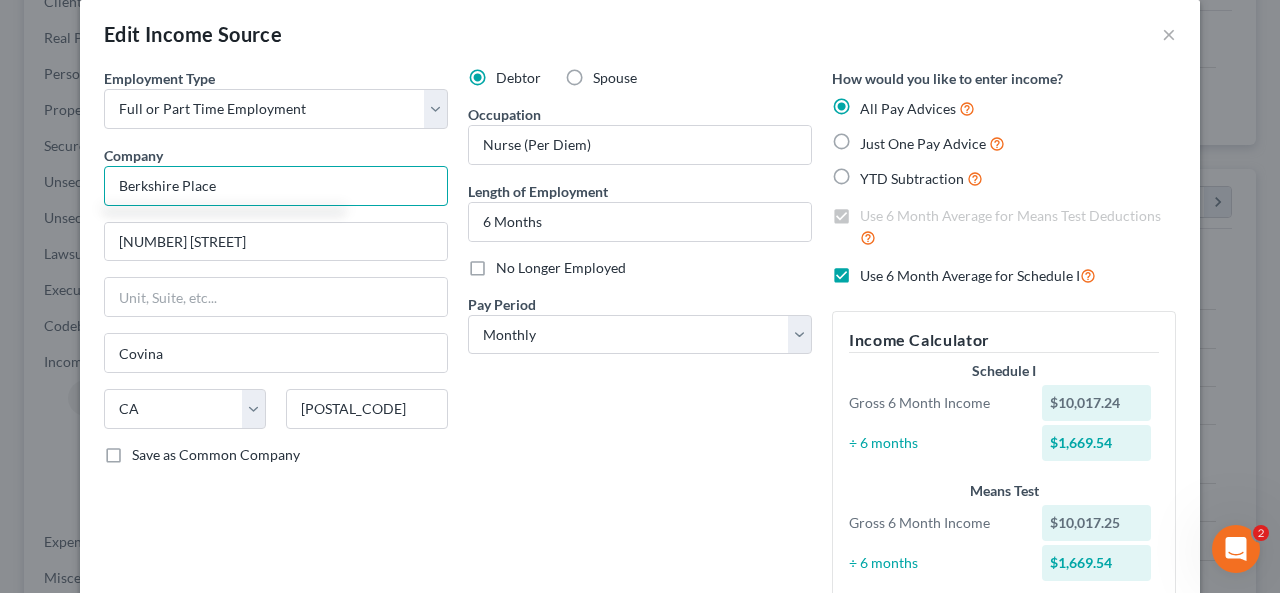 type on "Berkshire Place" 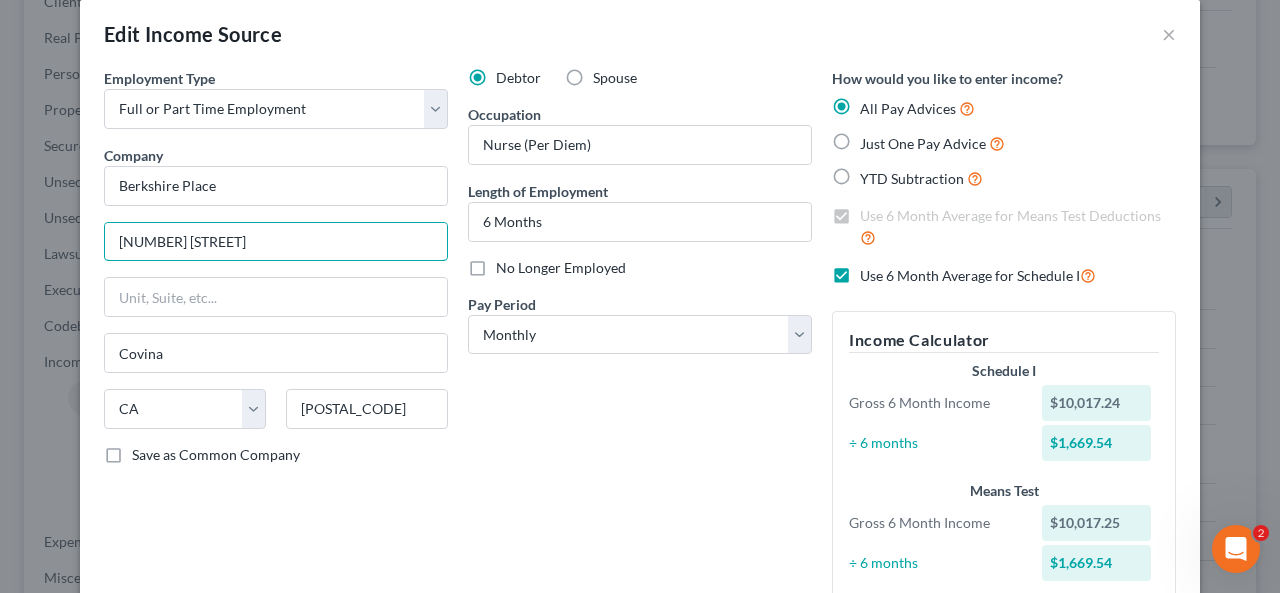 type on "P" 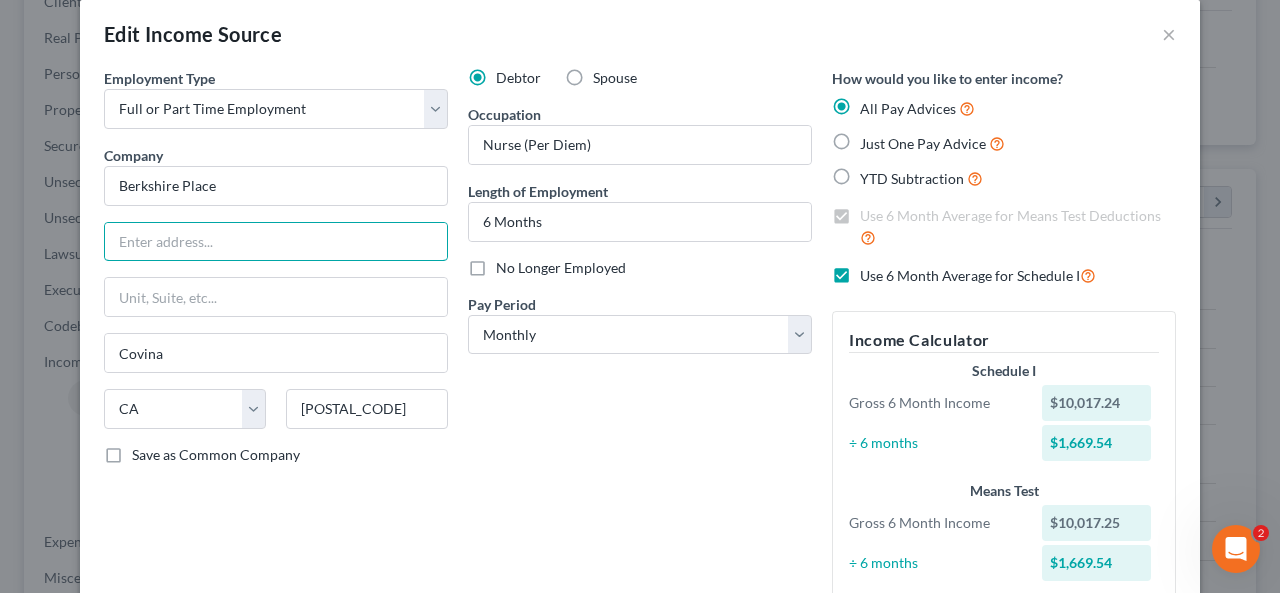 type 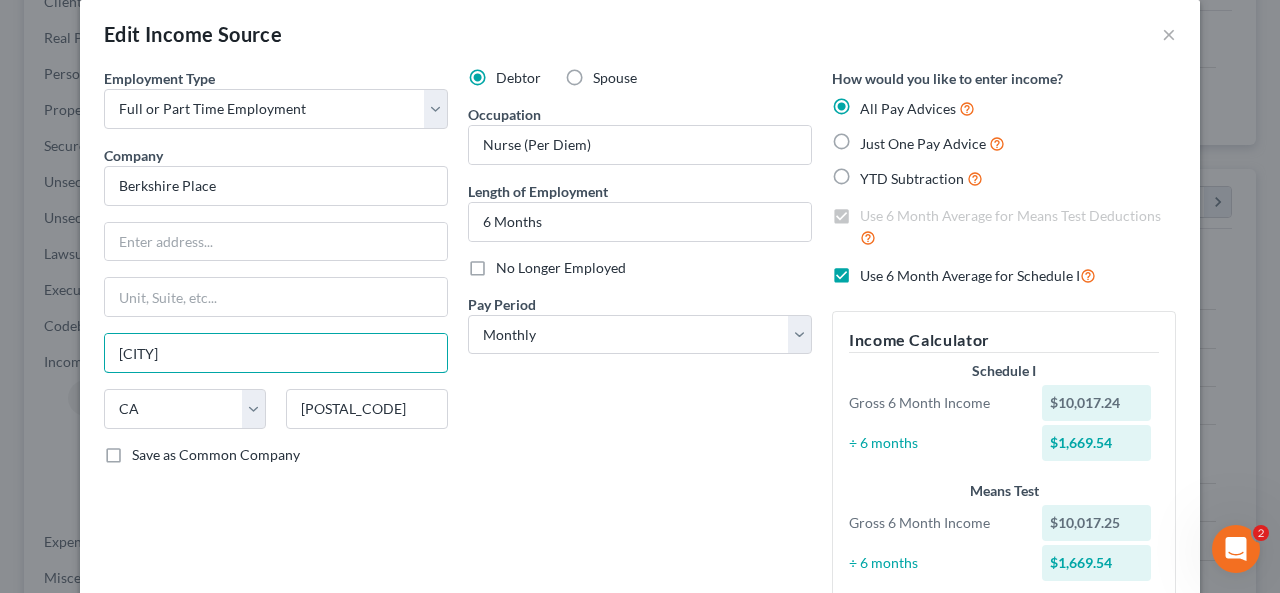 type on "[CITY]" 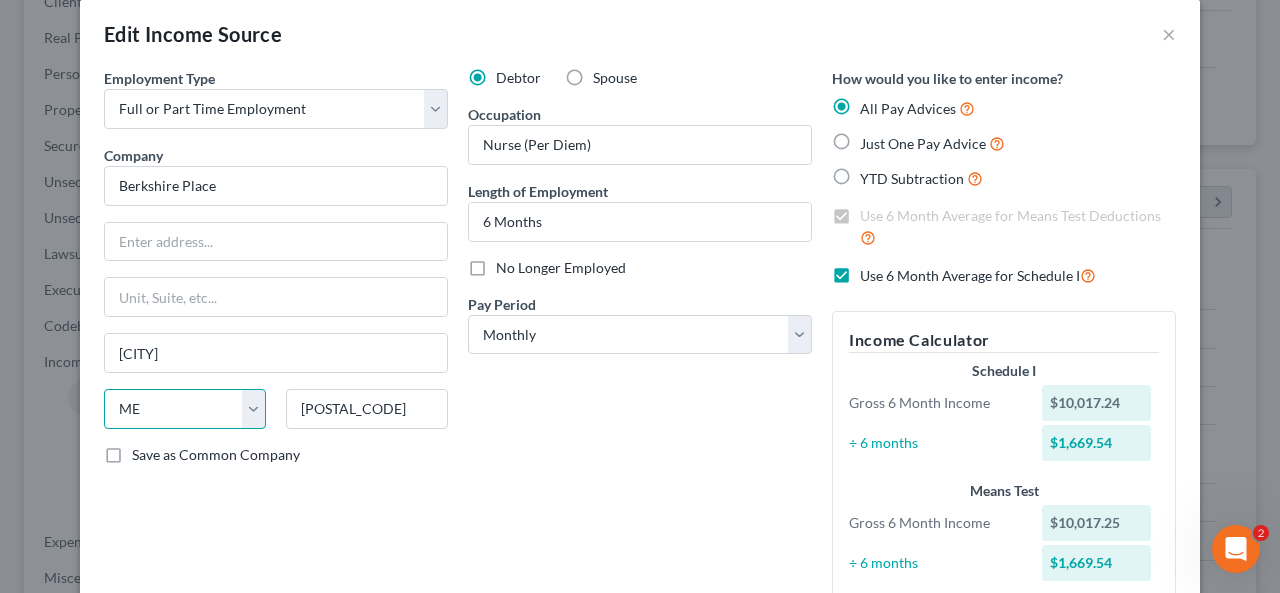 select on "22" 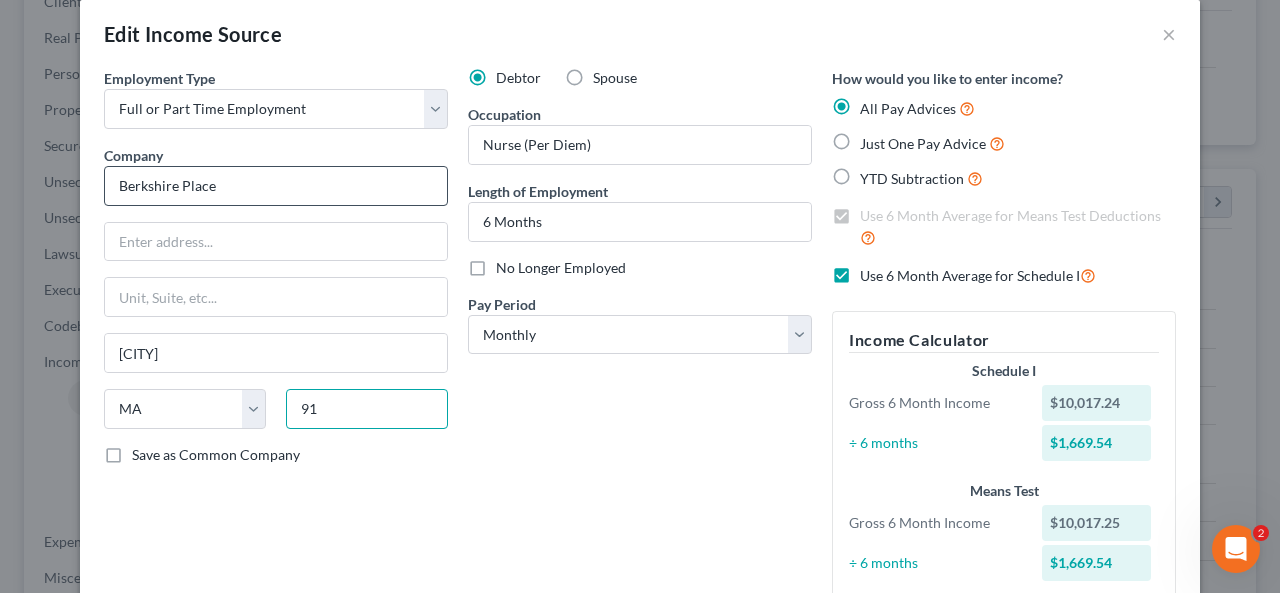 type on "9" 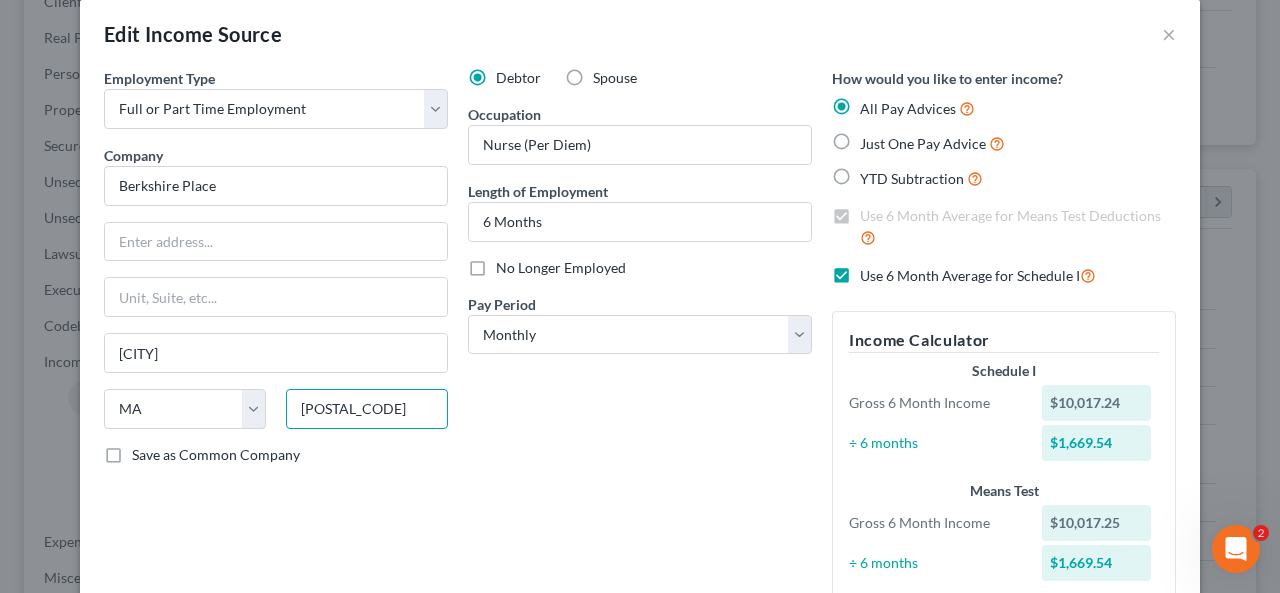 type on "[POSTAL_CODE]" 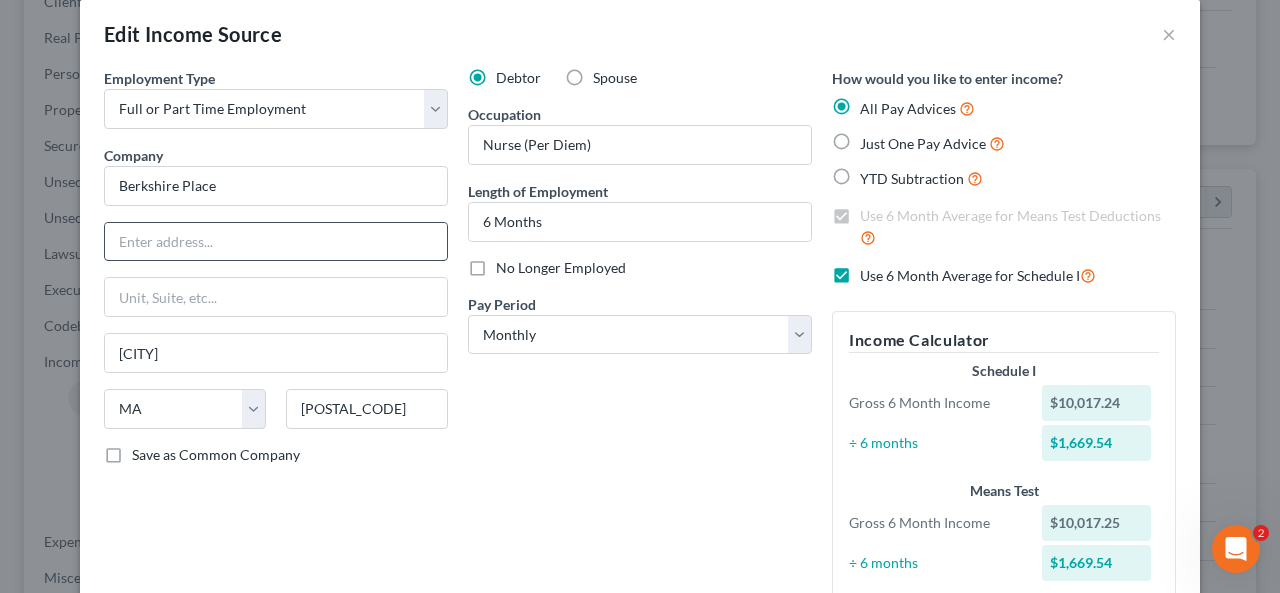 click at bounding box center (276, 242) 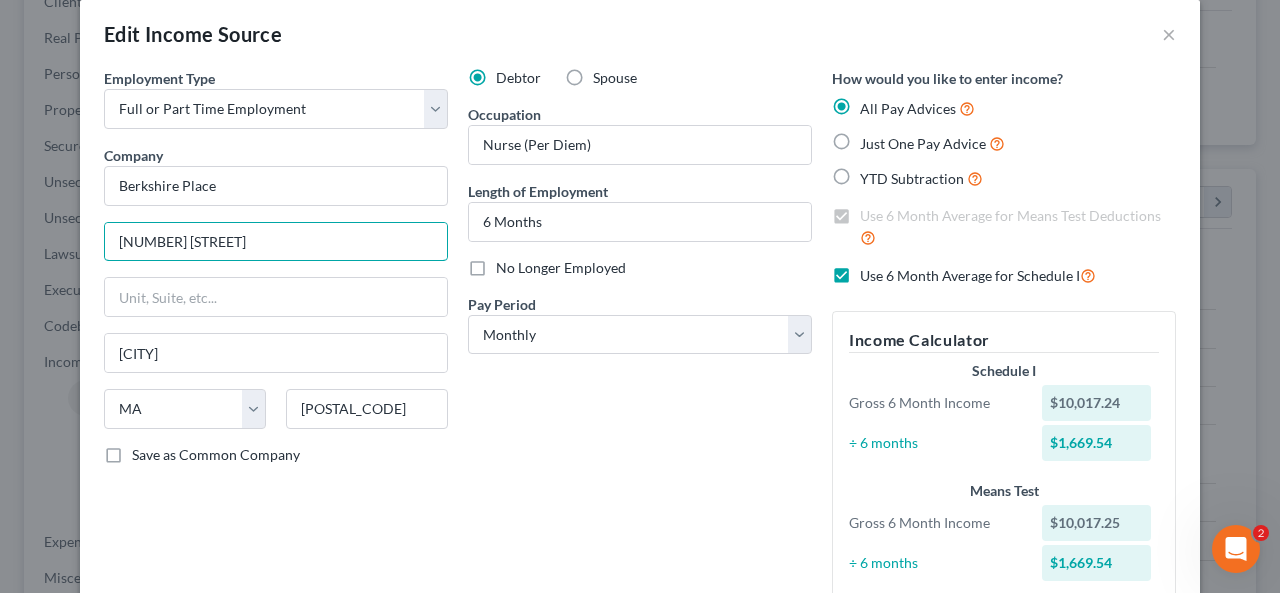 type on "[NUMBER] [STREET]" 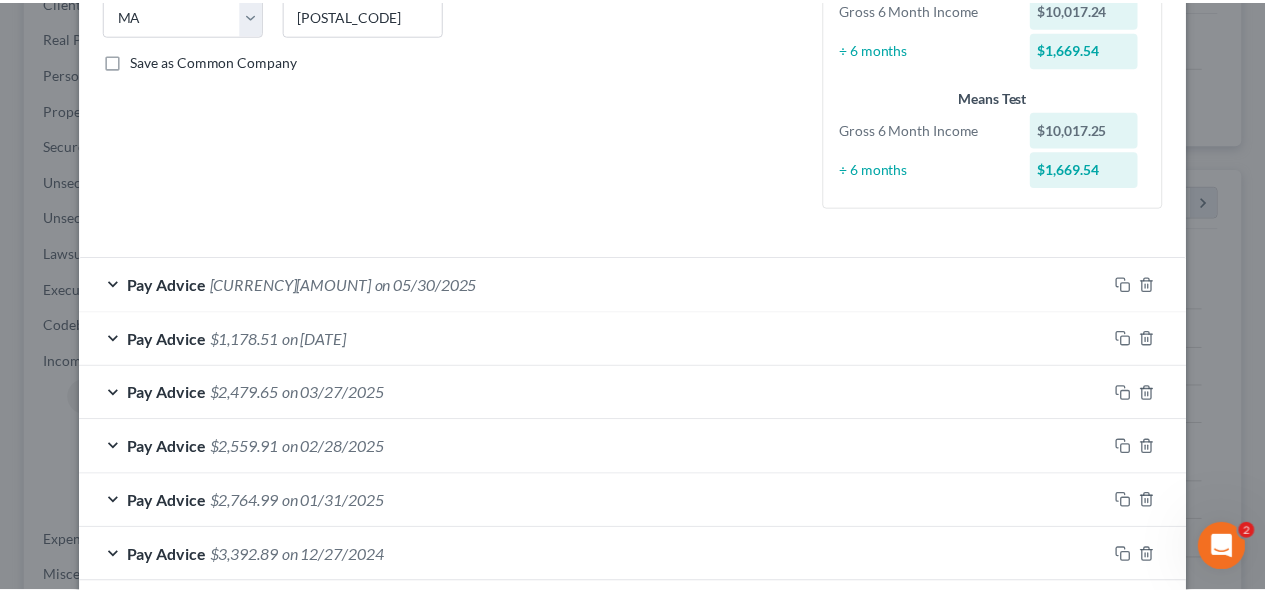 scroll, scrollTop: 515, scrollLeft: 0, axis: vertical 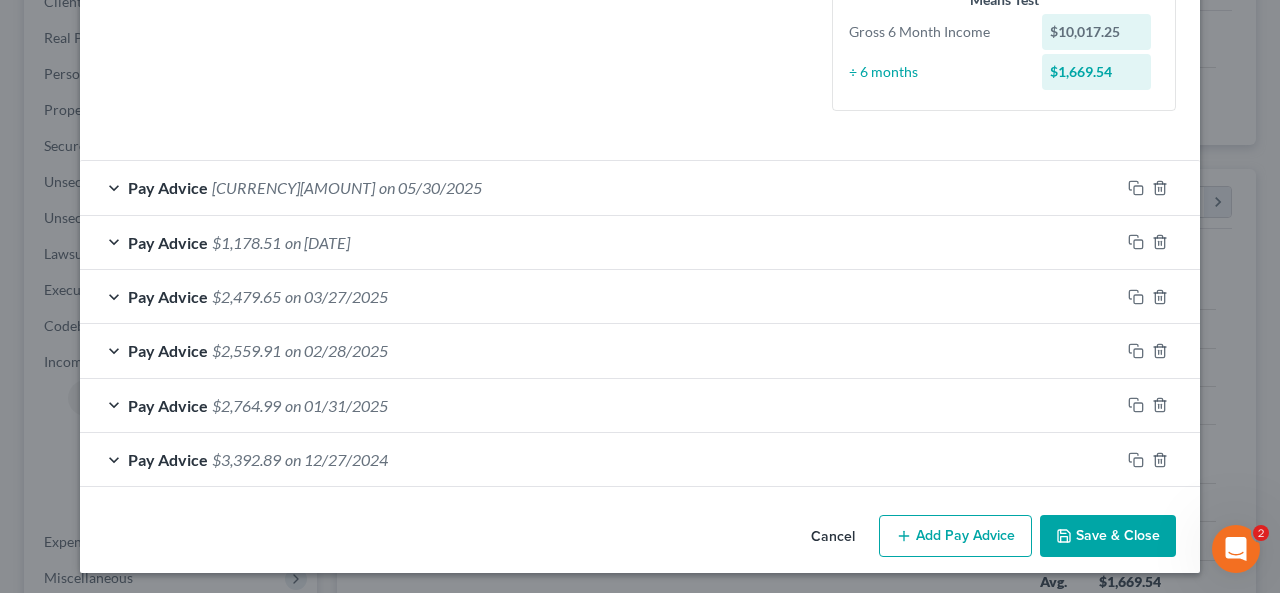 click on "Save & Close" at bounding box center [1108, 536] 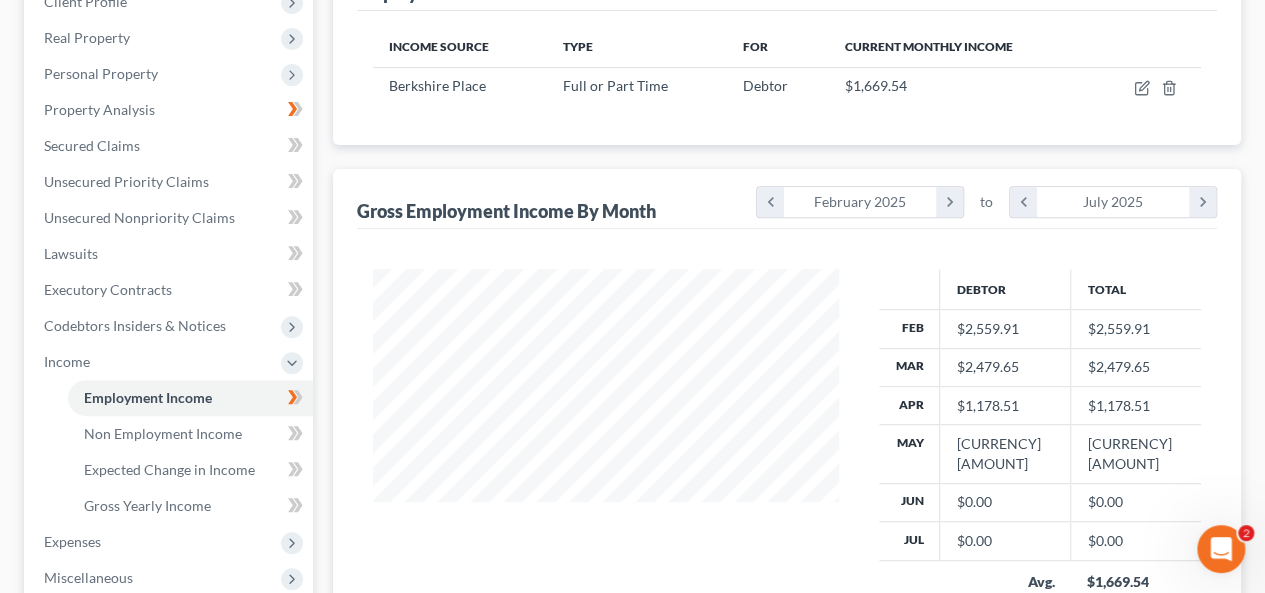 scroll, scrollTop: 356, scrollLeft: 506, axis: both 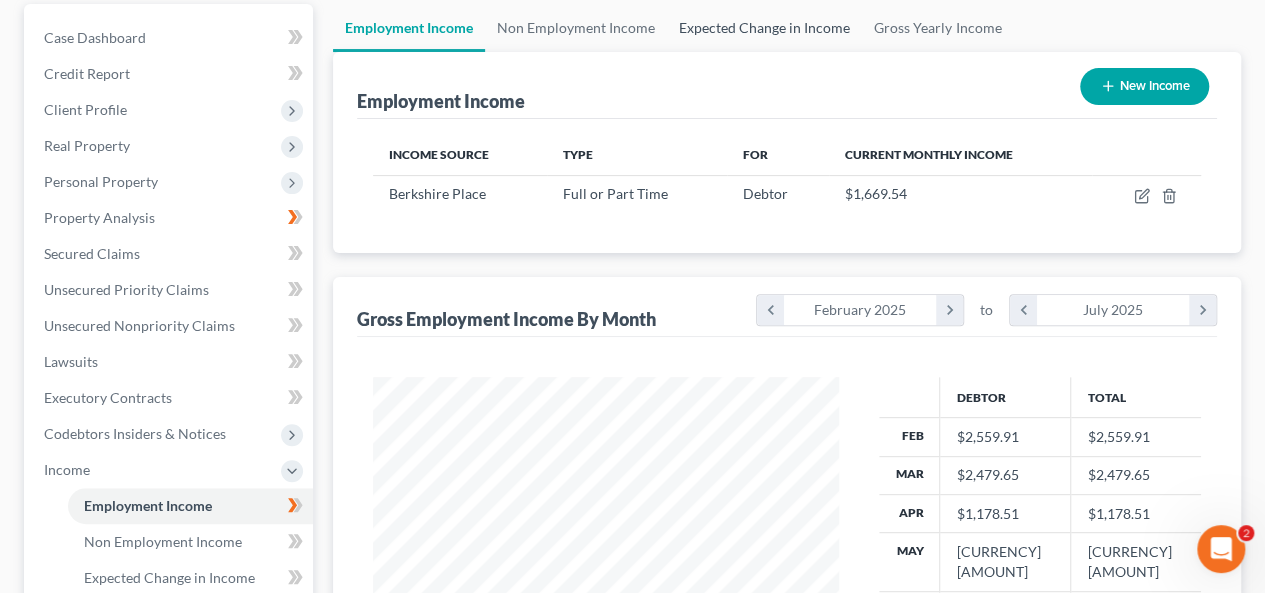 click on "Expected Change in Income" at bounding box center (764, 28) 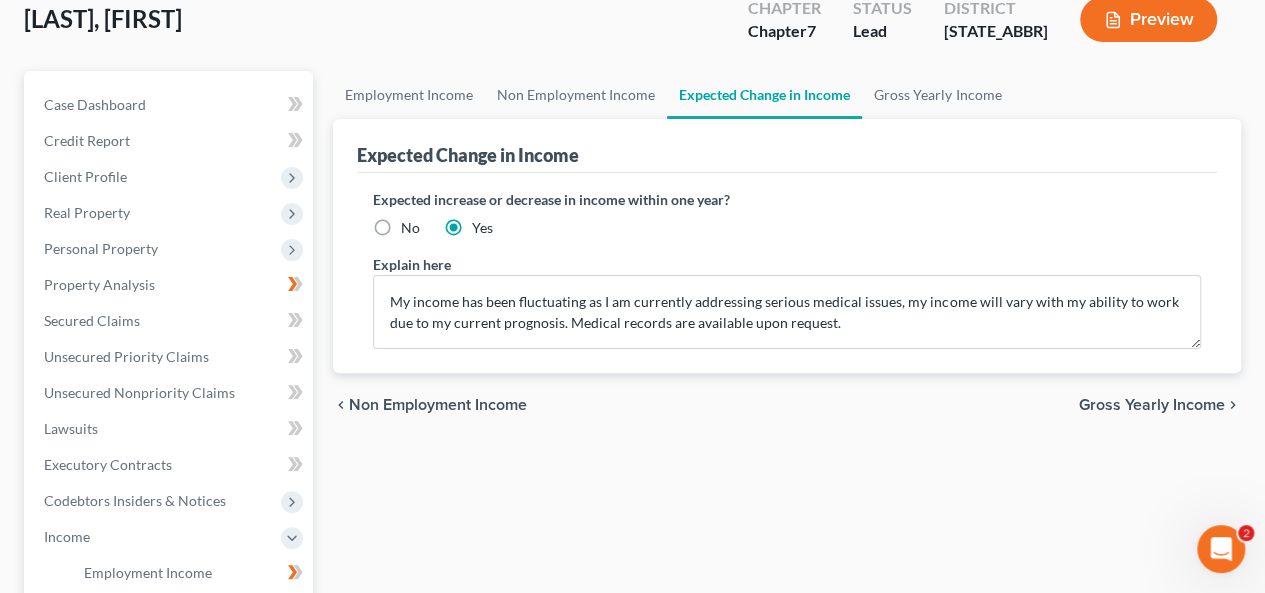 scroll, scrollTop: 0, scrollLeft: 0, axis: both 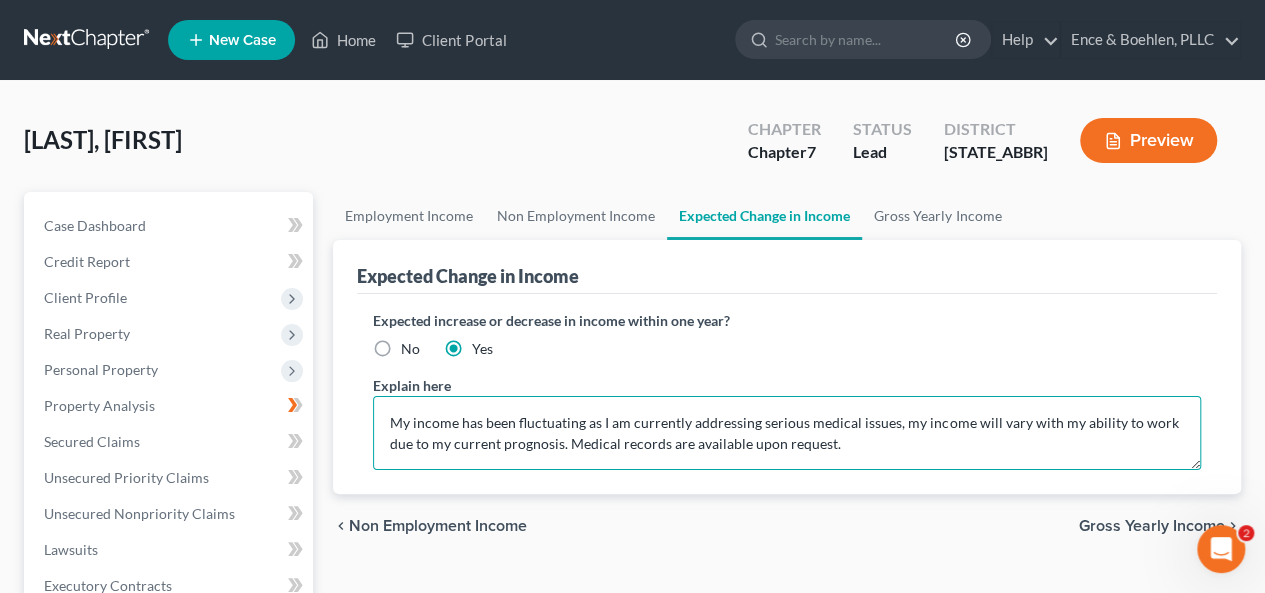 click on "My income has been fluctuating as I am currently addressing serious medical issues, my income will vary with my ability to work due to my current prognosis. Medical records are available upon request." at bounding box center (787, 433) 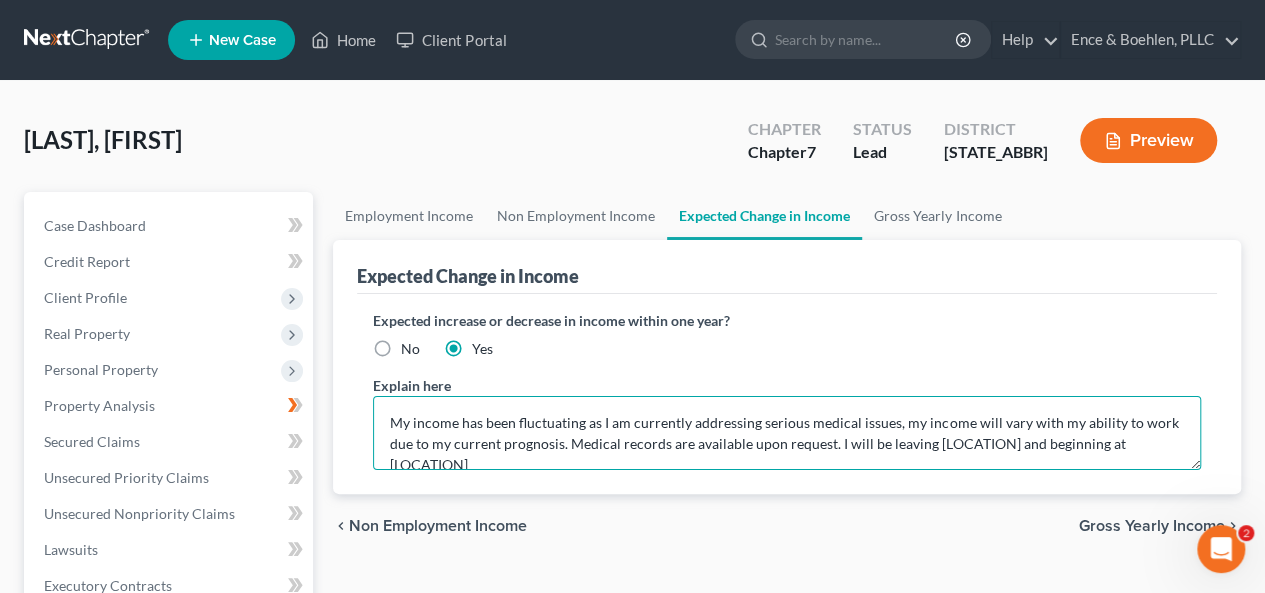 scroll, scrollTop: 4, scrollLeft: 0, axis: vertical 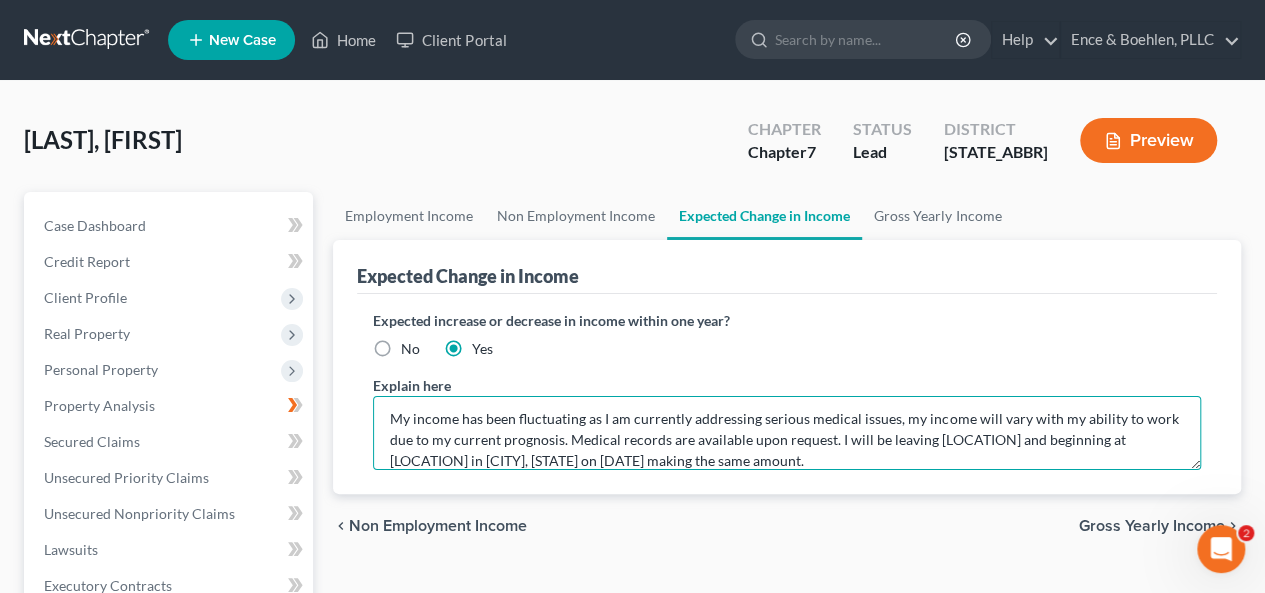 type on "My income has been fluctuating as I am currently addressing serious medical issues, my income will vary with my ability to work due to my current prognosis. Medical records are available upon request. I will be leaving [LOCATION] and beginning at [LOCATION] in [CITY], [STATE] on [DATE] making the same amount." 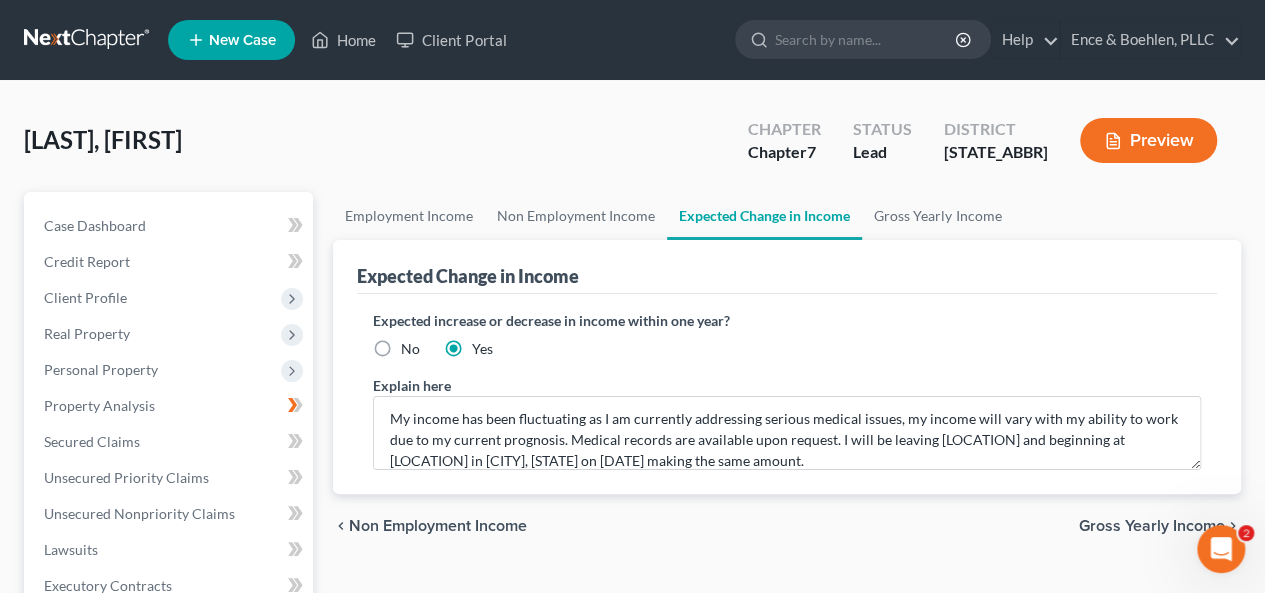 drag, startPoint x: 1137, startPoint y: 519, endPoint x: 1181, endPoint y: 263, distance: 259.75372 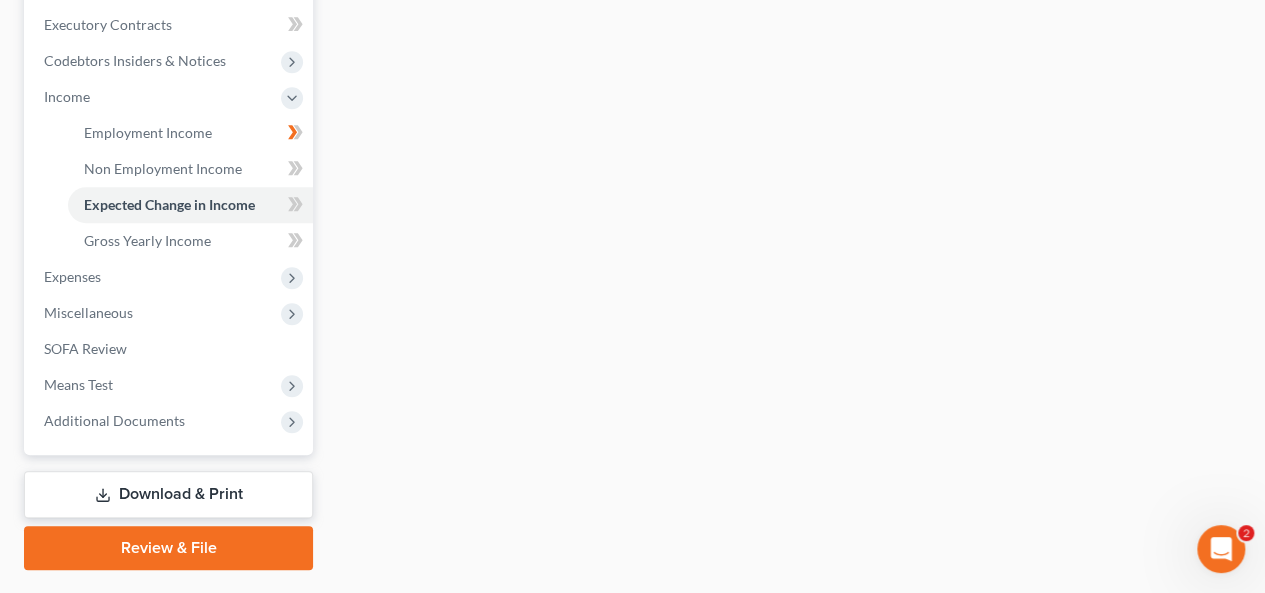 scroll, scrollTop: 180, scrollLeft: 0, axis: vertical 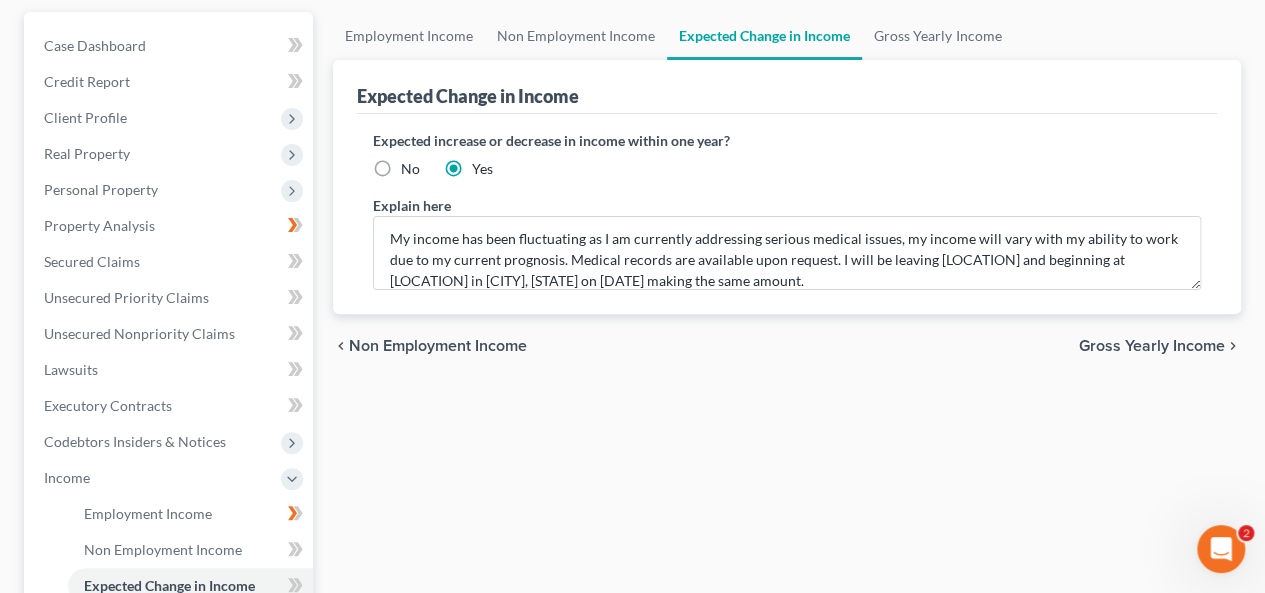 click on "Gross Yearly Income" at bounding box center [1152, 346] 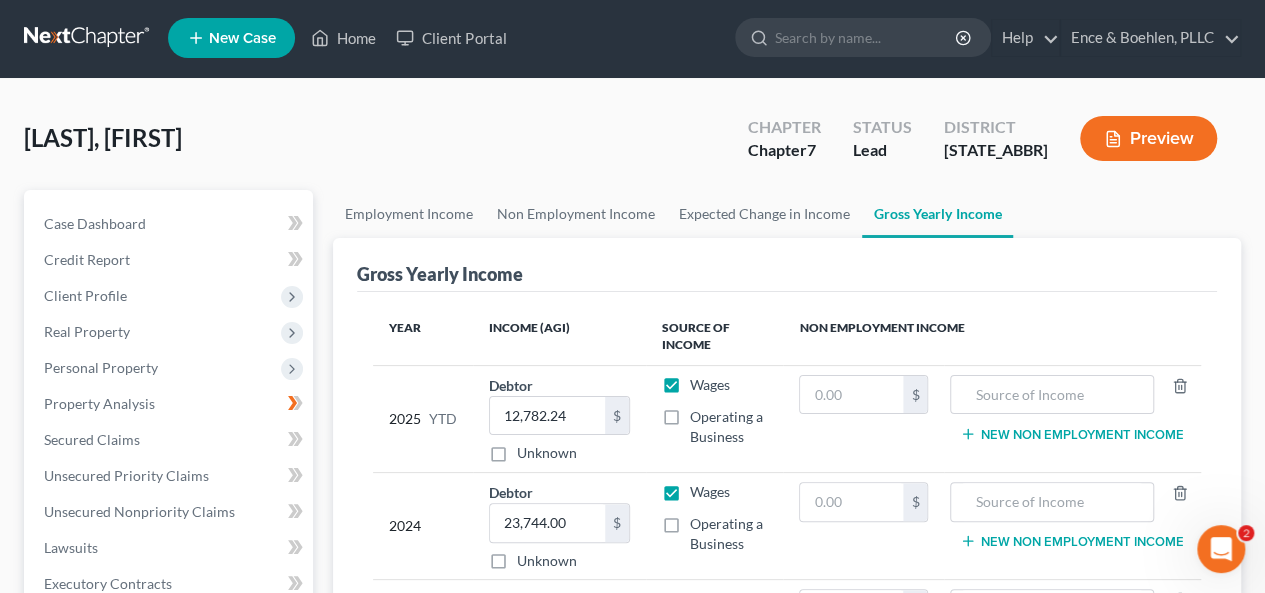 scroll, scrollTop: 0, scrollLeft: 0, axis: both 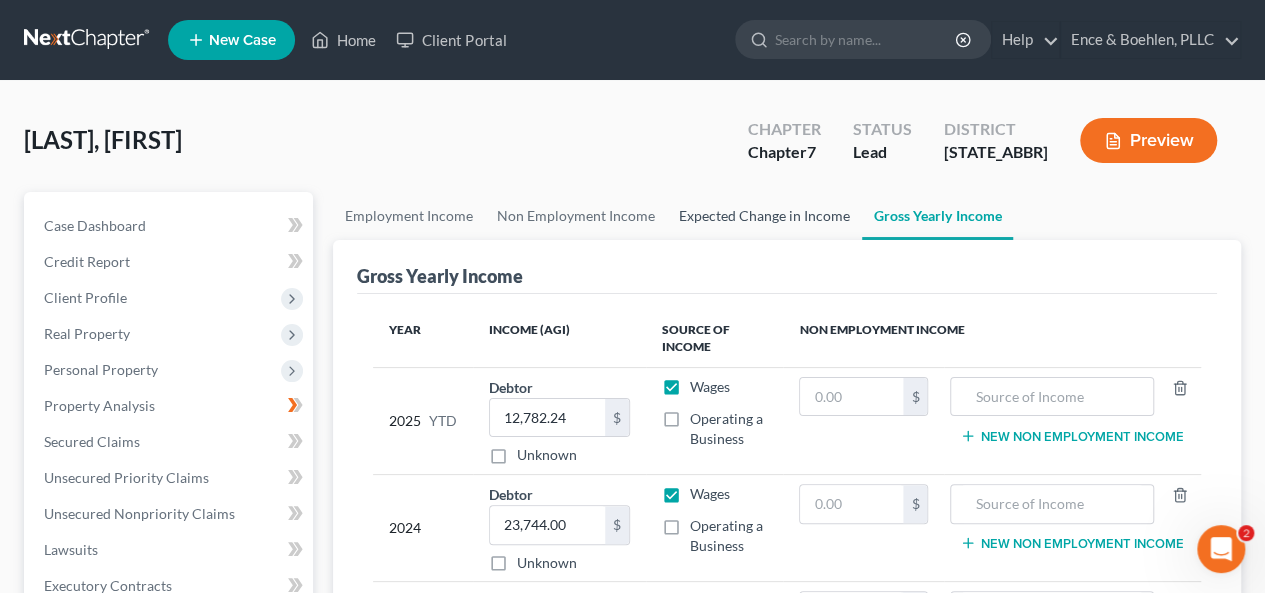 click on "Expected Change in Income" at bounding box center (764, 216) 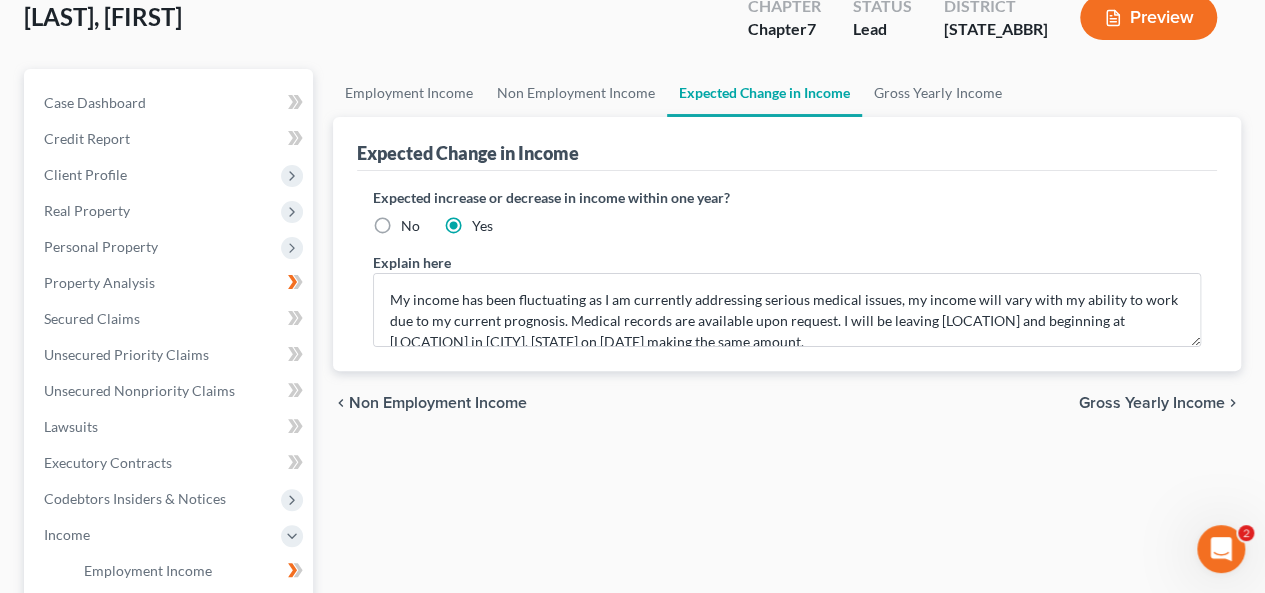 scroll, scrollTop: 0, scrollLeft: 0, axis: both 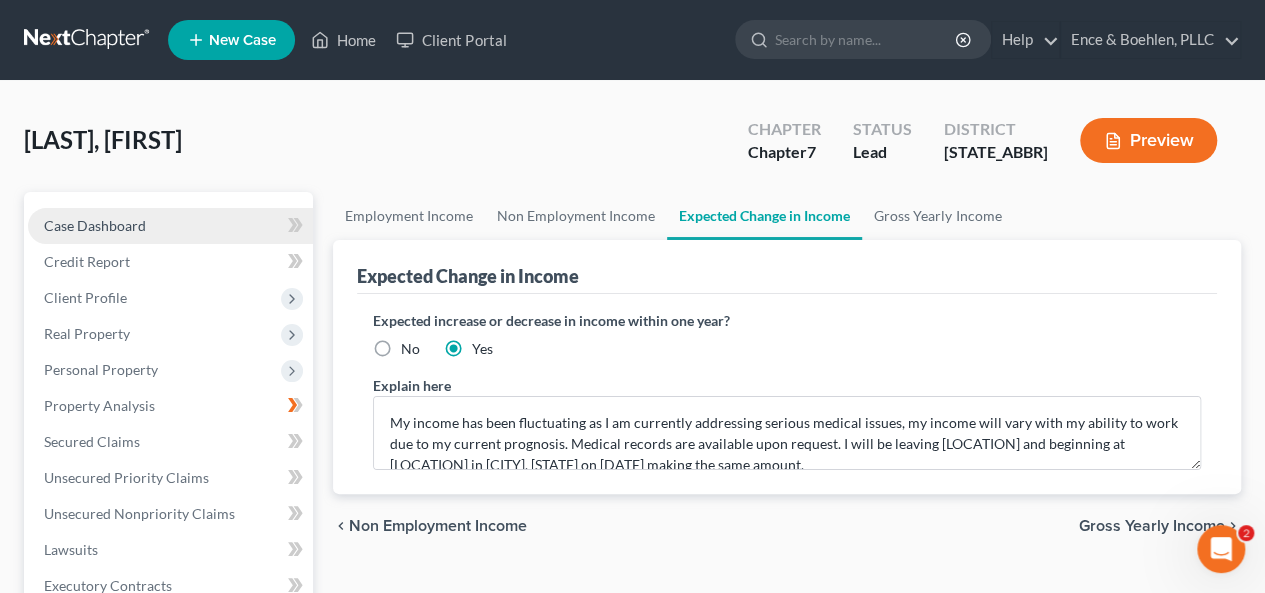 click on "Case Dashboard" at bounding box center (95, 225) 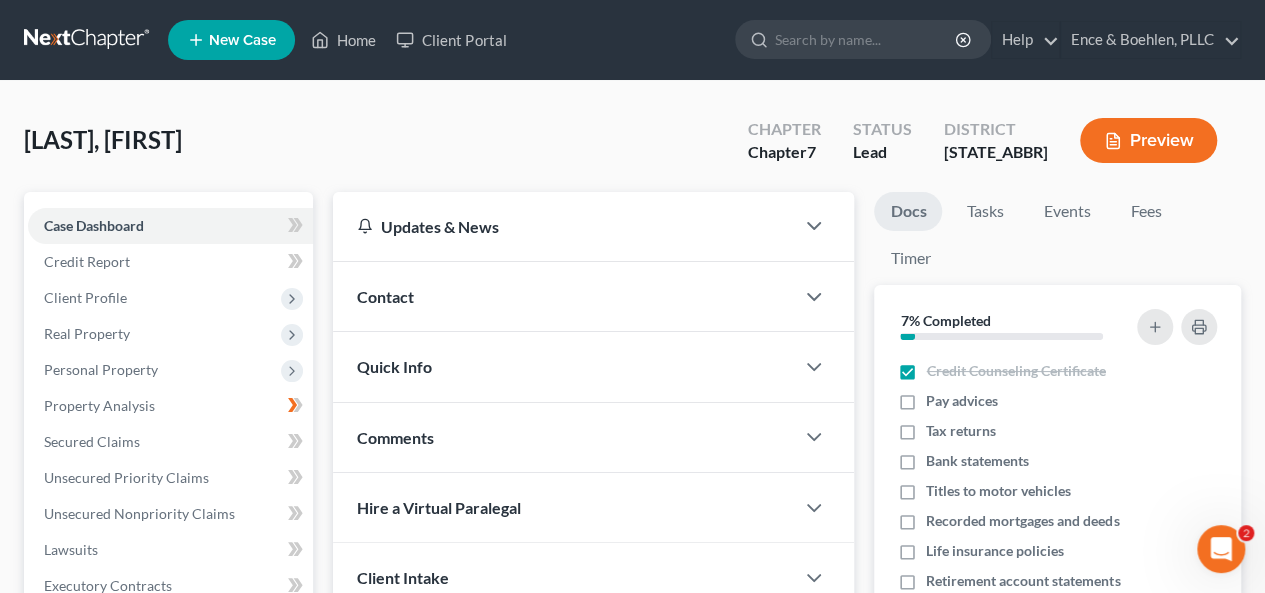 click on "Quick Info" at bounding box center [394, 366] 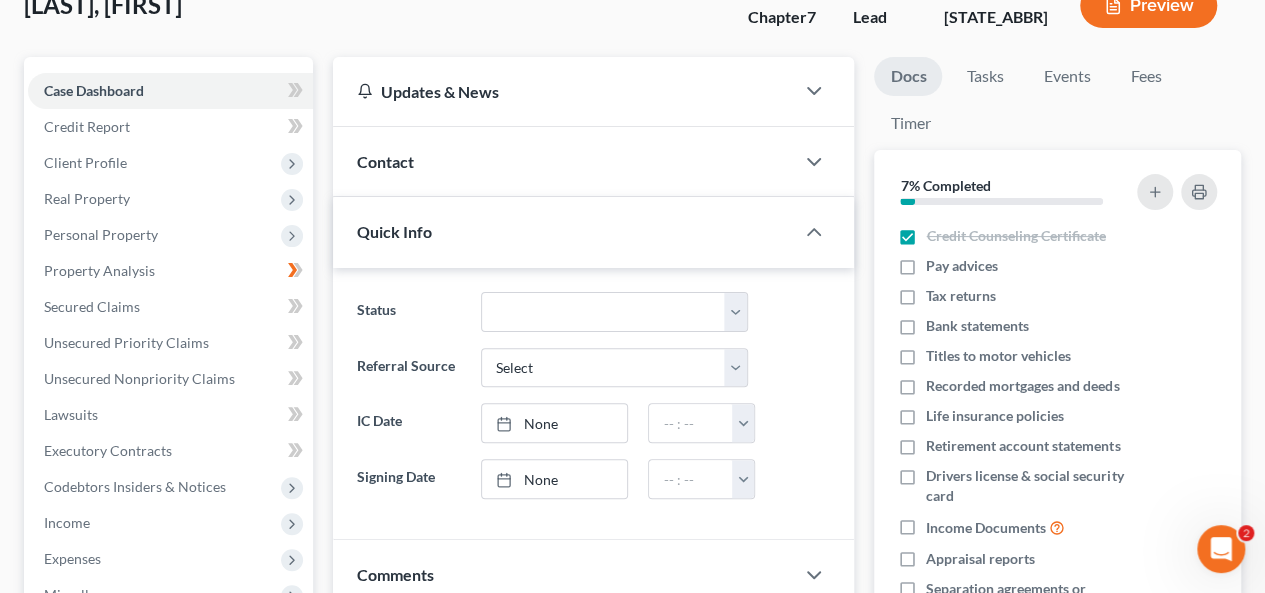 scroll, scrollTop: 112, scrollLeft: 0, axis: vertical 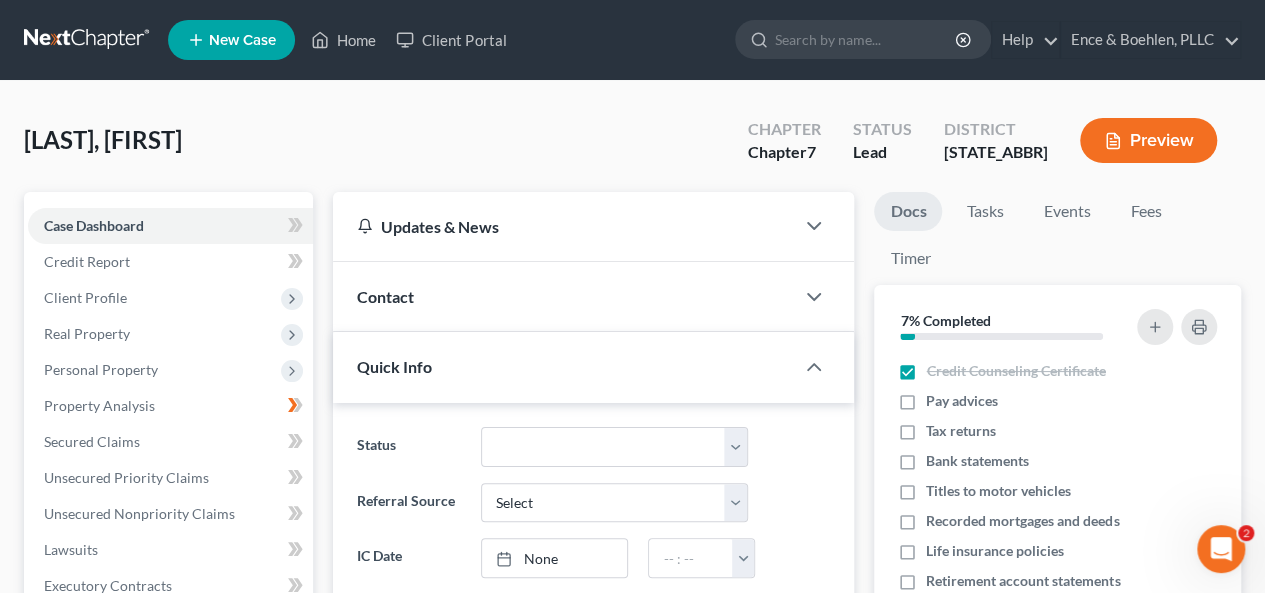 click at bounding box center (88, 40) 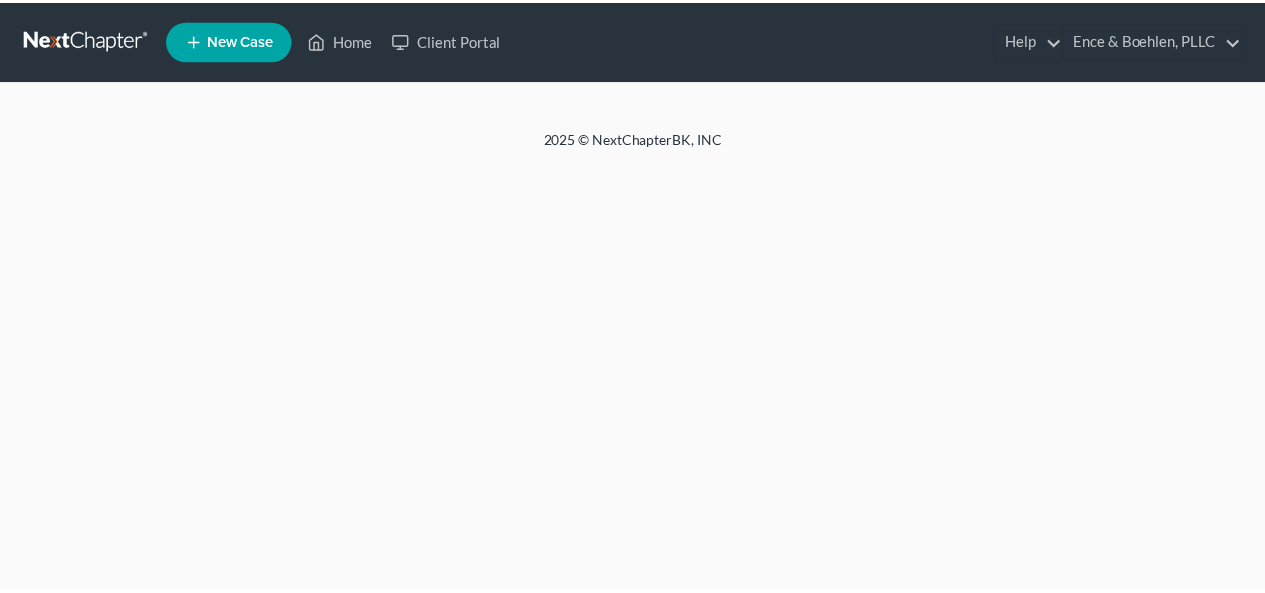scroll, scrollTop: 0, scrollLeft: 0, axis: both 